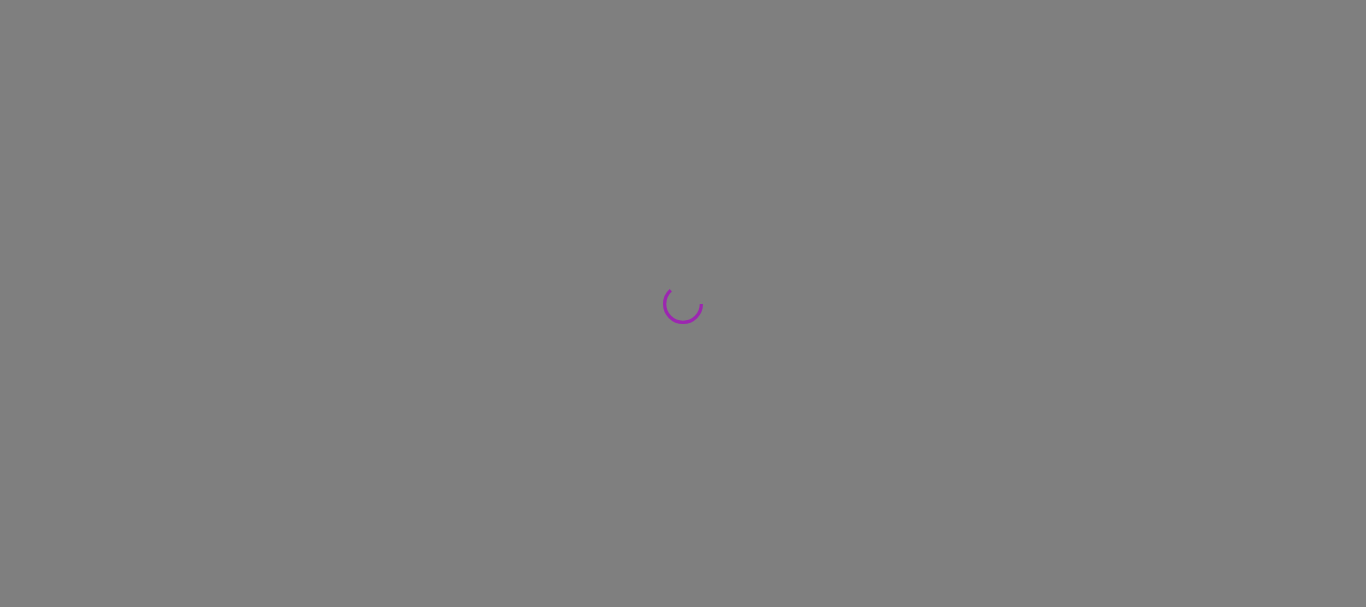 scroll, scrollTop: 0, scrollLeft: 0, axis: both 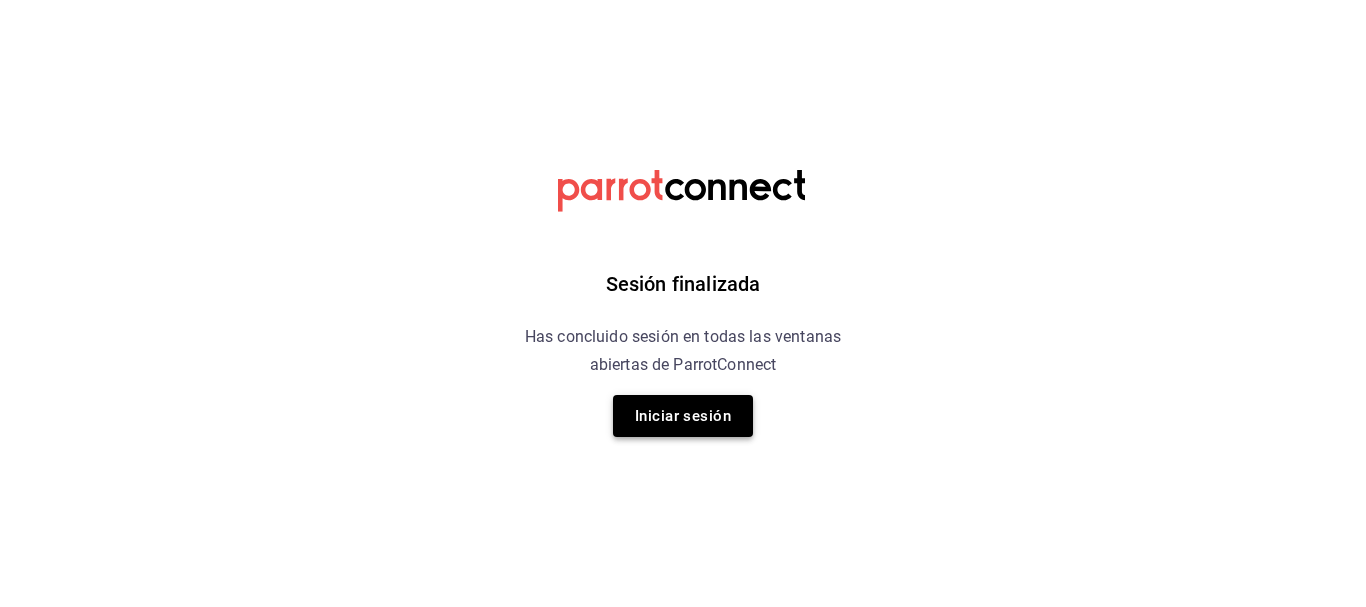 click on "Iniciar sesión" at bounding box center (683, 416) 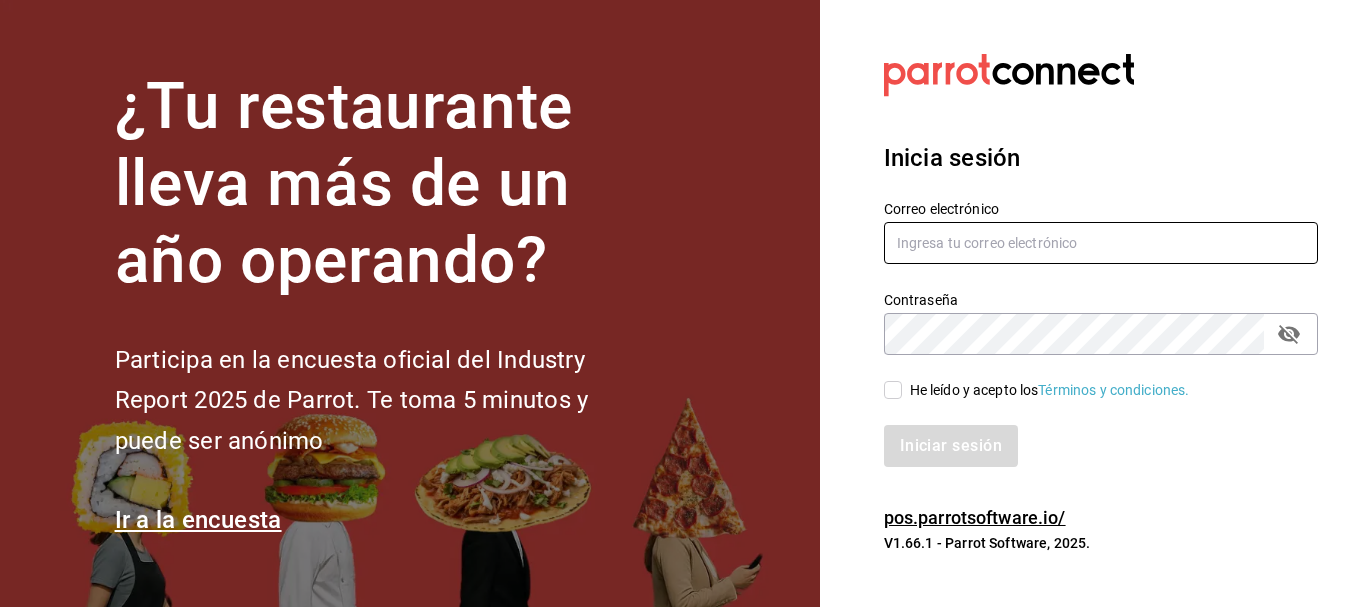 click at bounding box center [1101, 243] 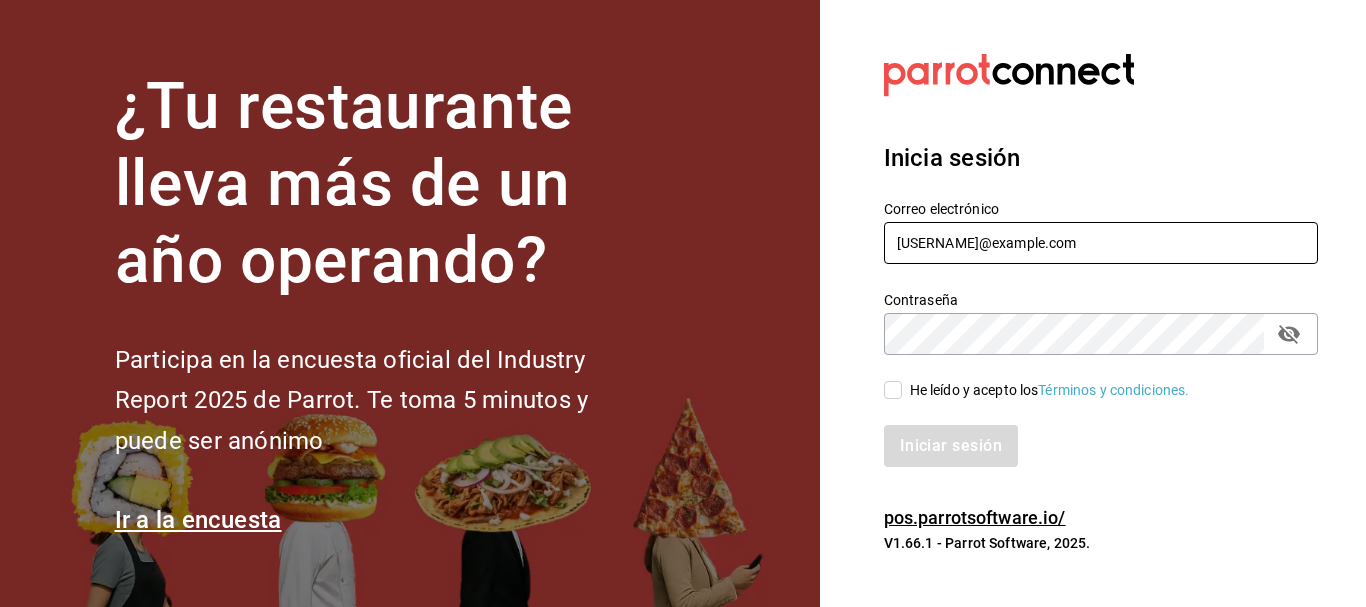 type on "jujepapla210294@gmail.com" 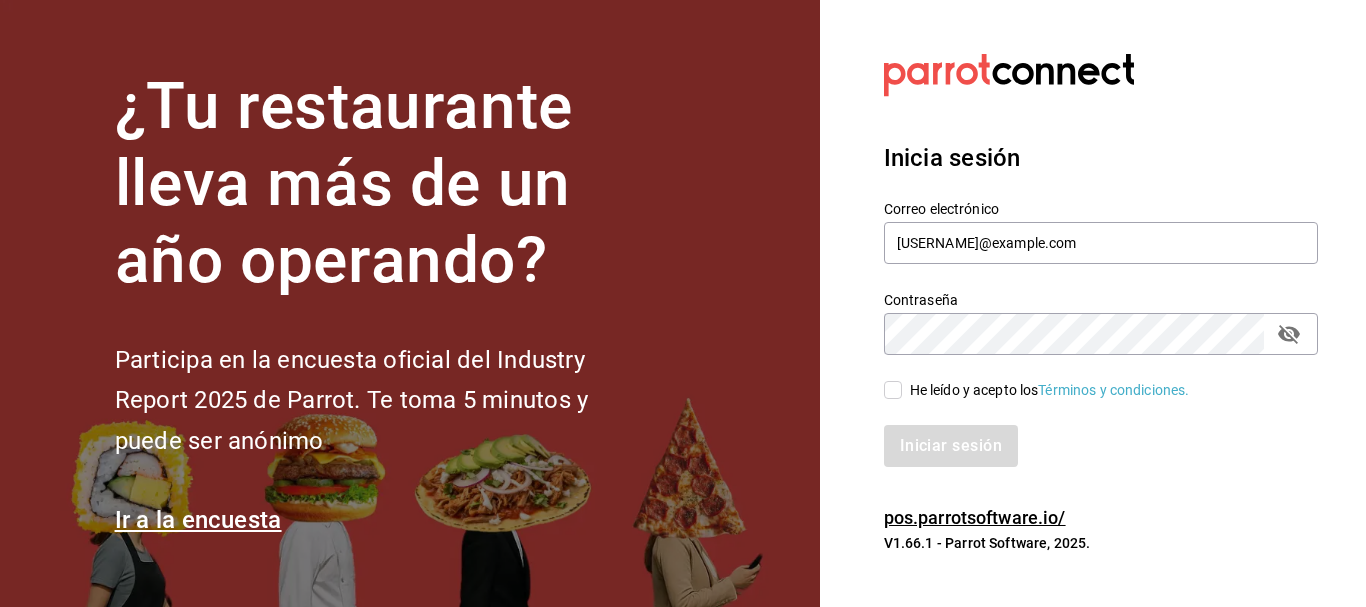click on "He leído y acepto los  Términos y condiciones." at bounding box center (893, 390) 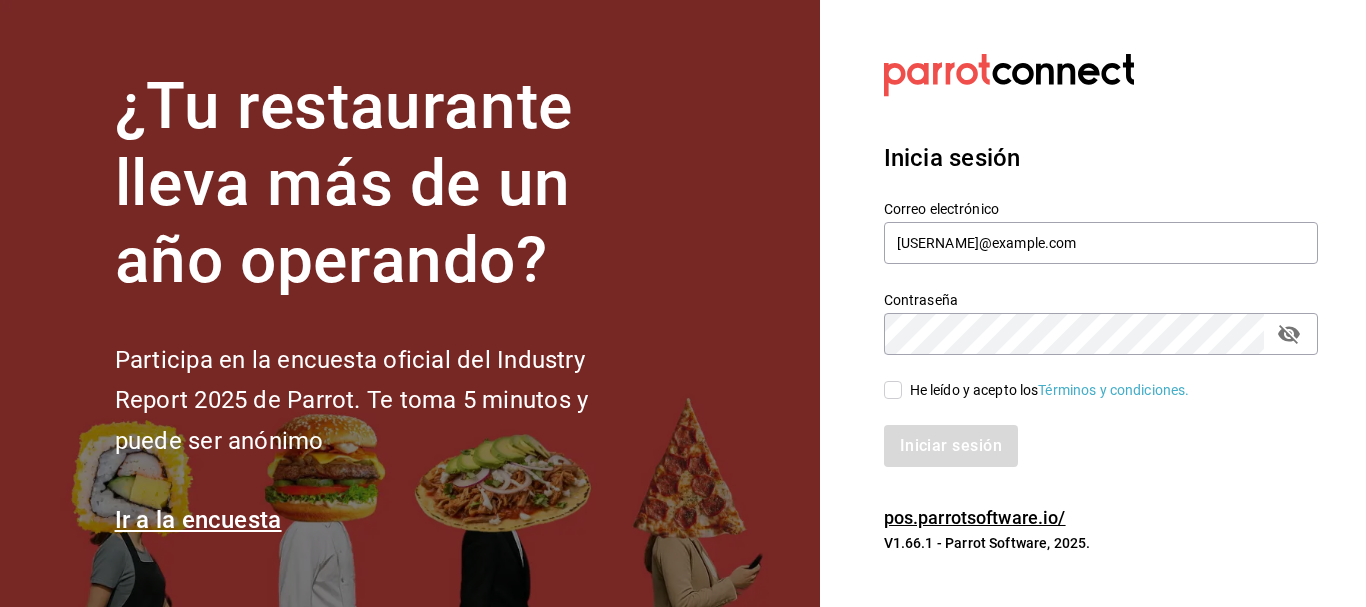 checkbox on "true" 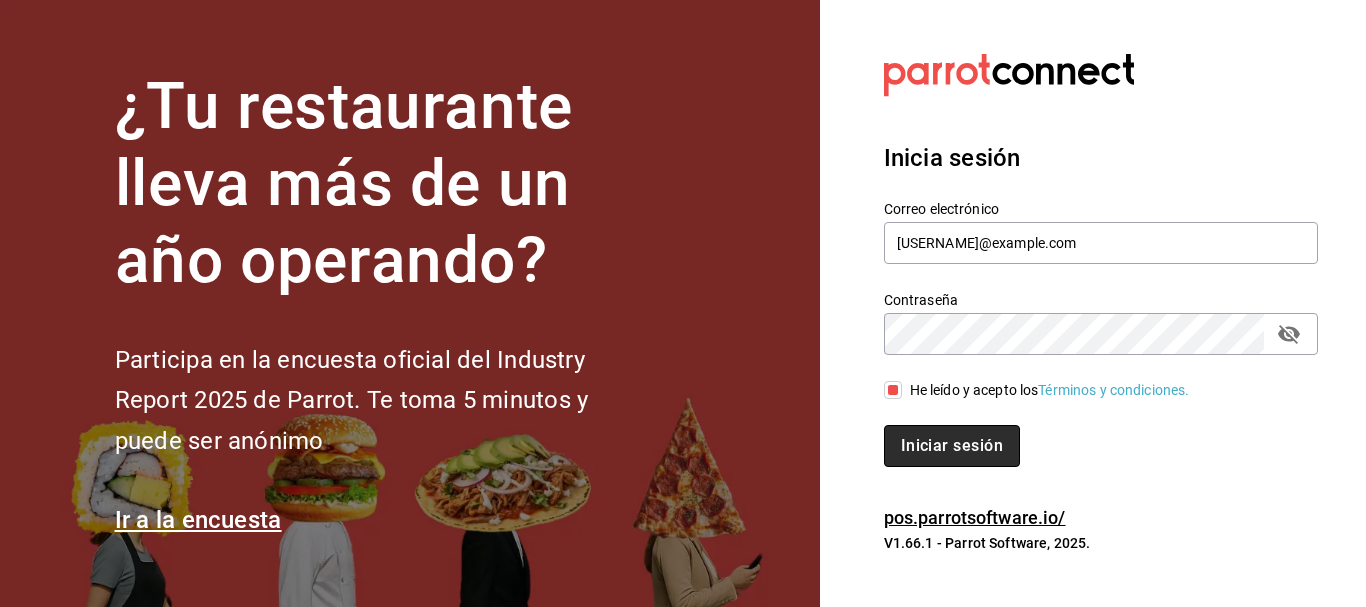 click on "Iniciar sesión" at bounding box center (952, 446) 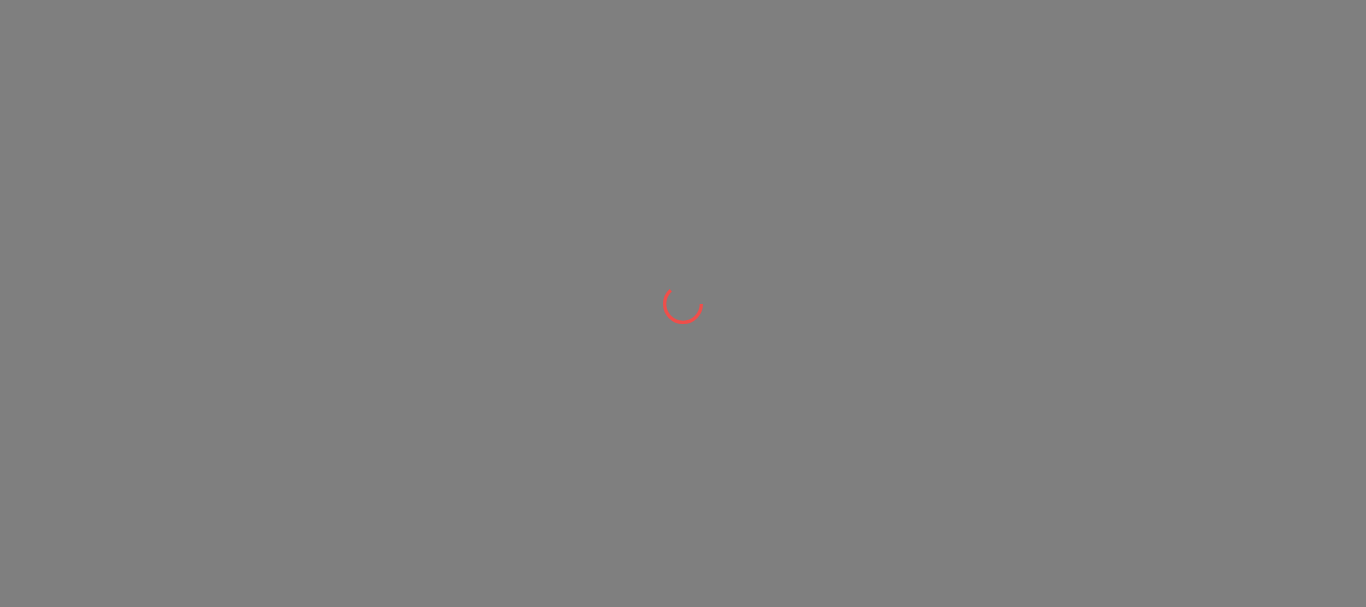 scroll, scrollTop: 0, scrollLeft: 0, axis: both 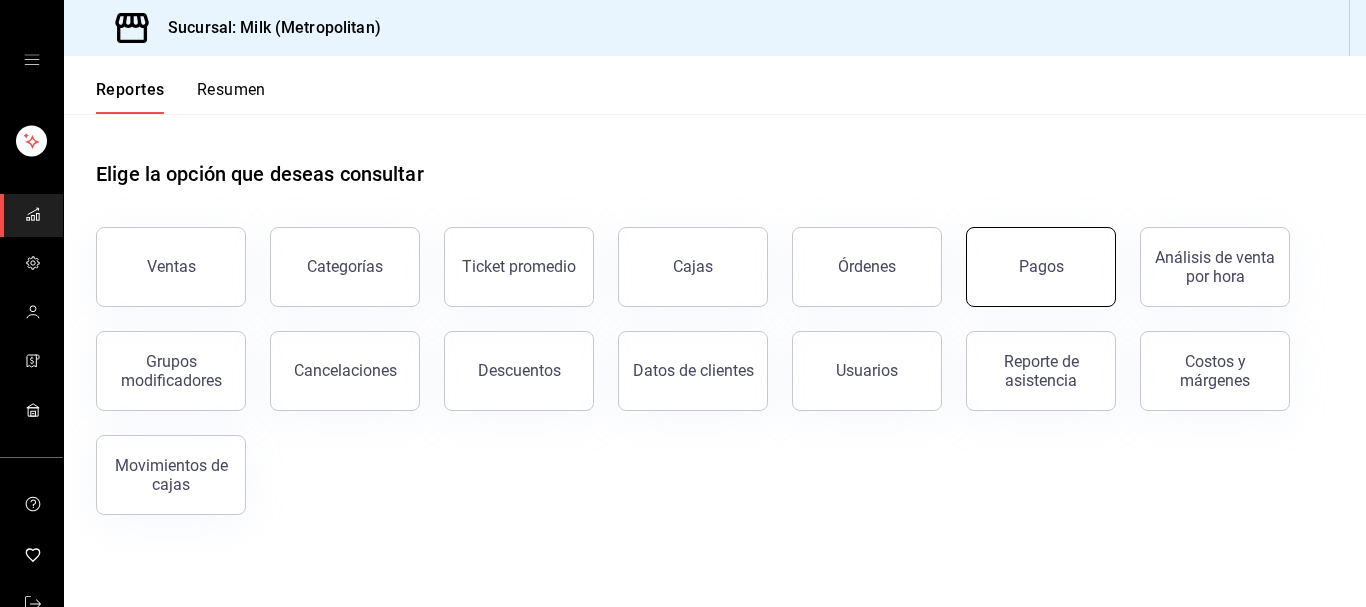 click on "Pagos" at bounding box center [1041, 267] 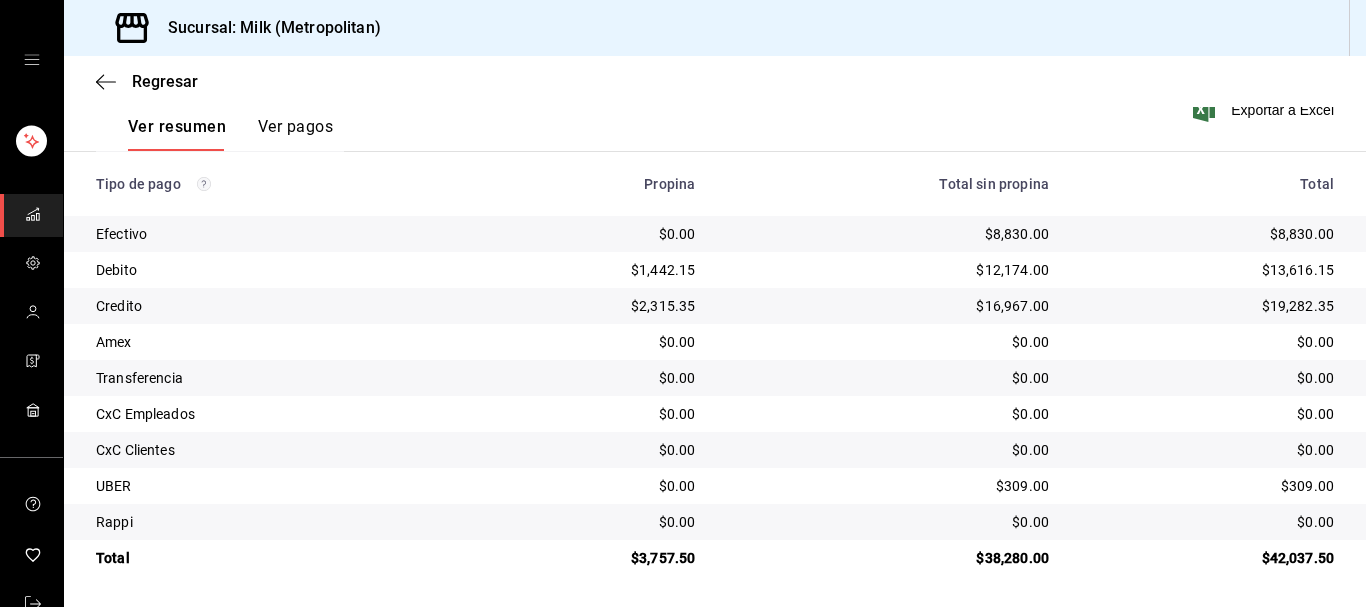scroll, scrollTop: 312, scrollLeft: 0, axis: vertical 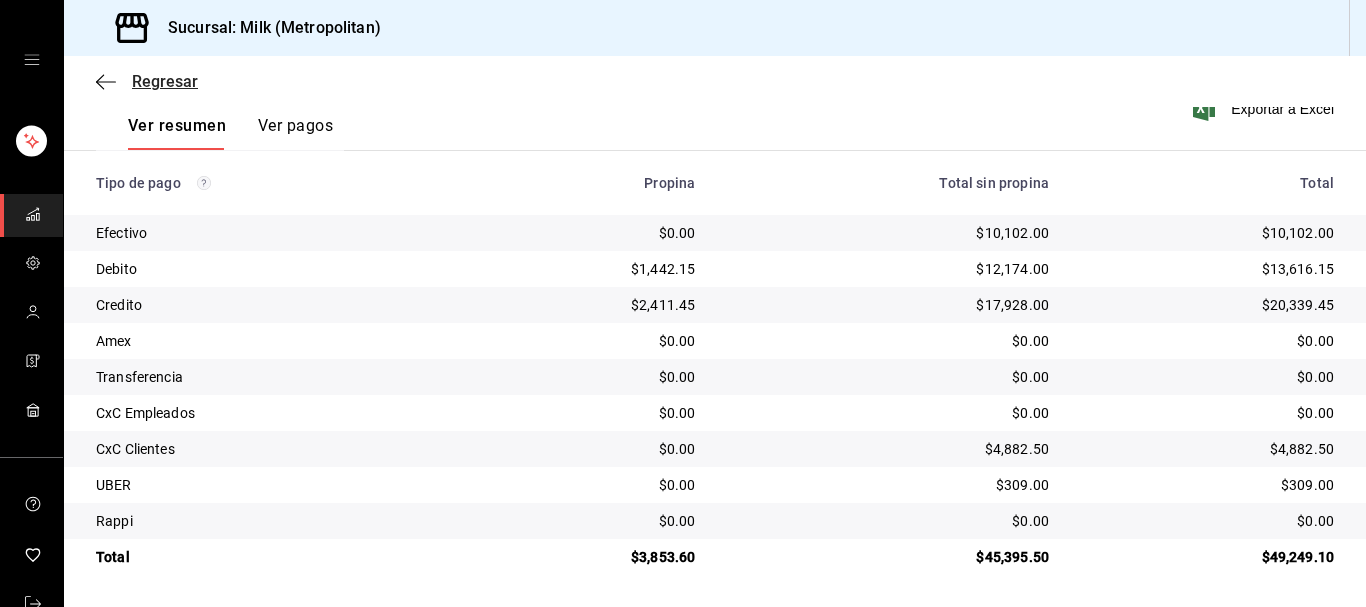click 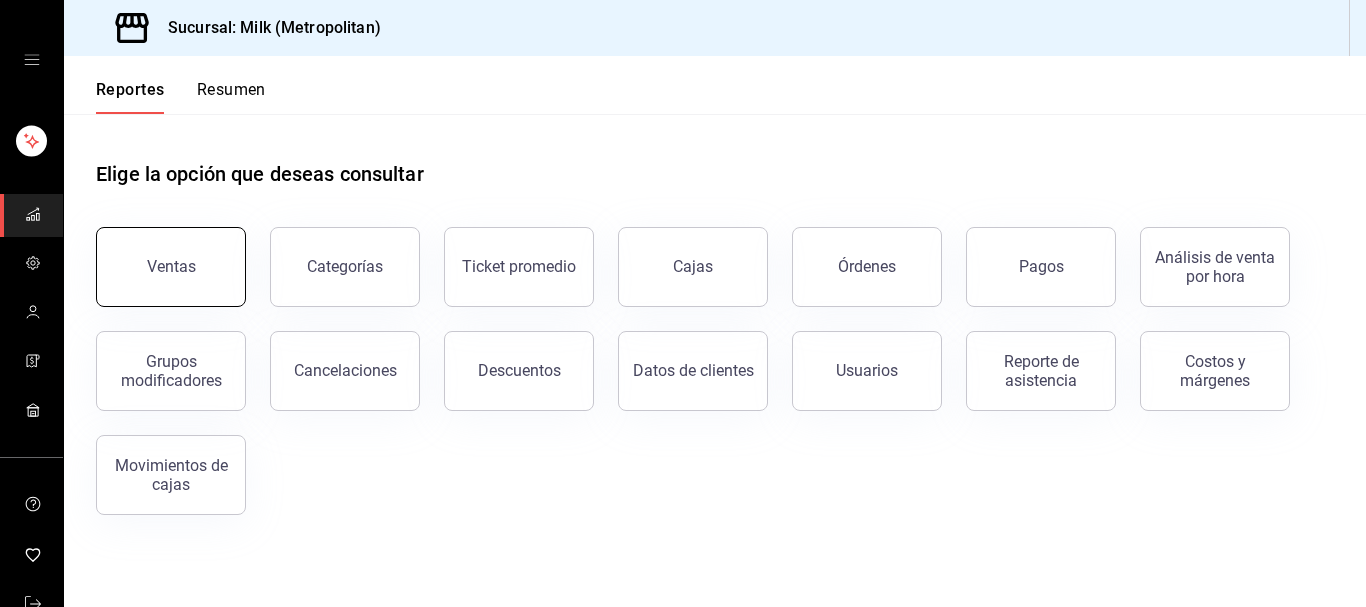 click on "Ventas" at bounding box center [171, 266] 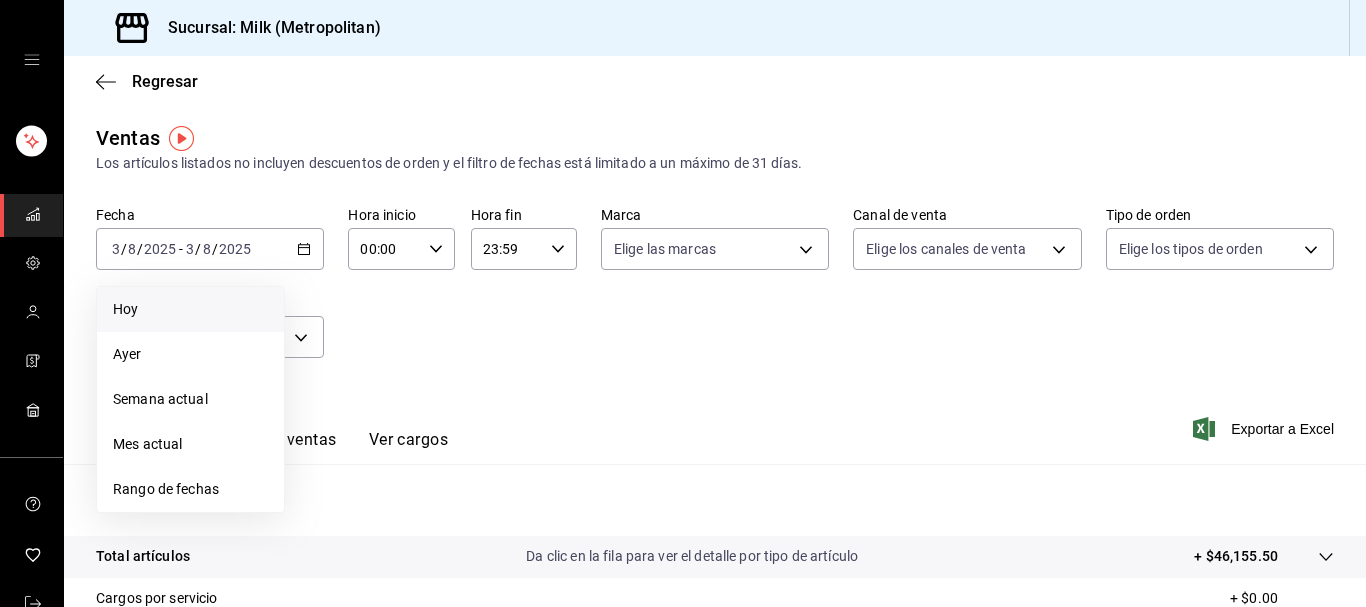 click on "Hoy" at bounding box center (190, 309) 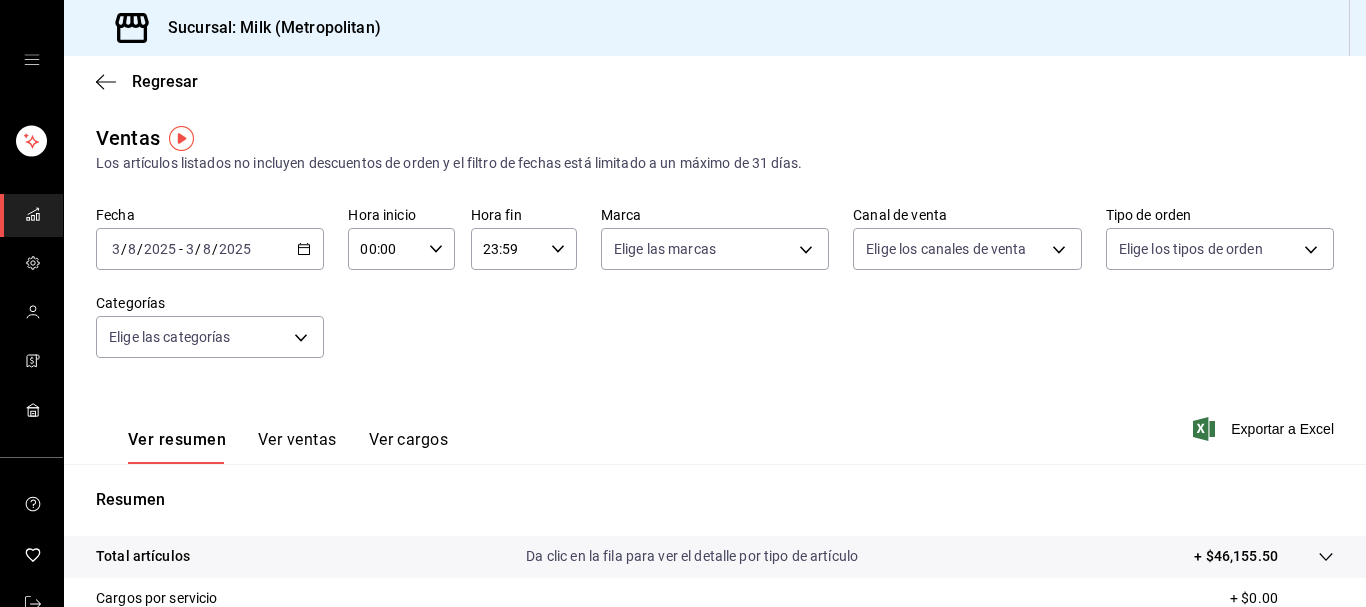 click 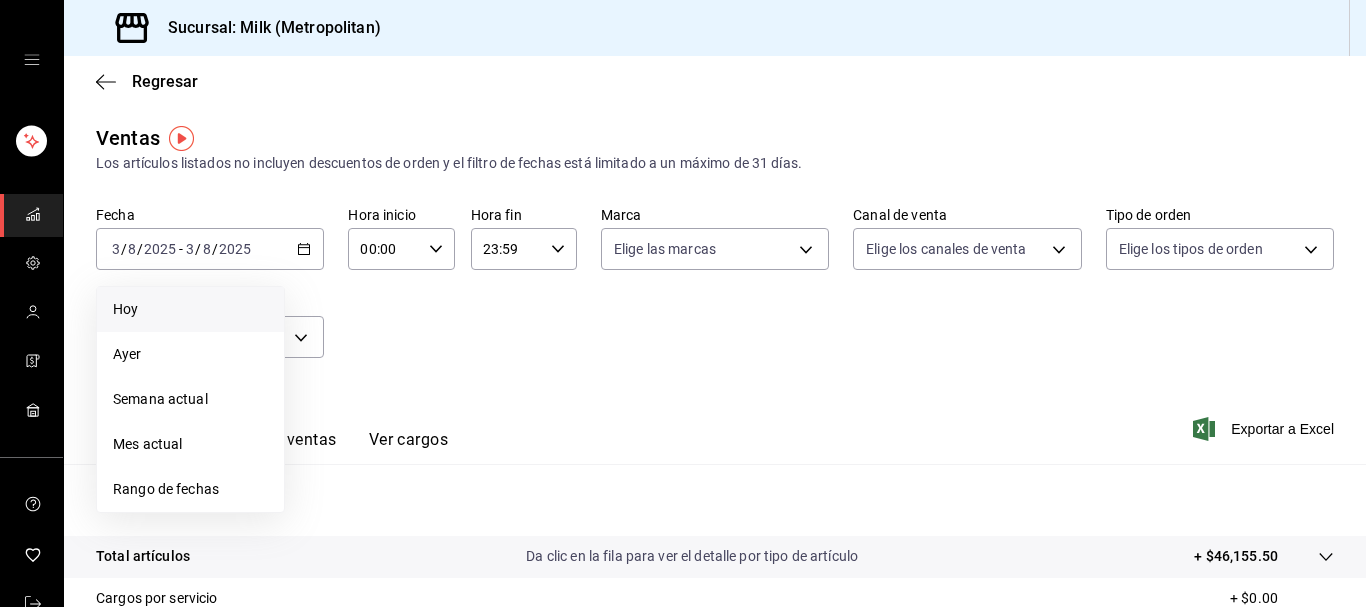 click on "Hoy" at bounding box center [190, 309] 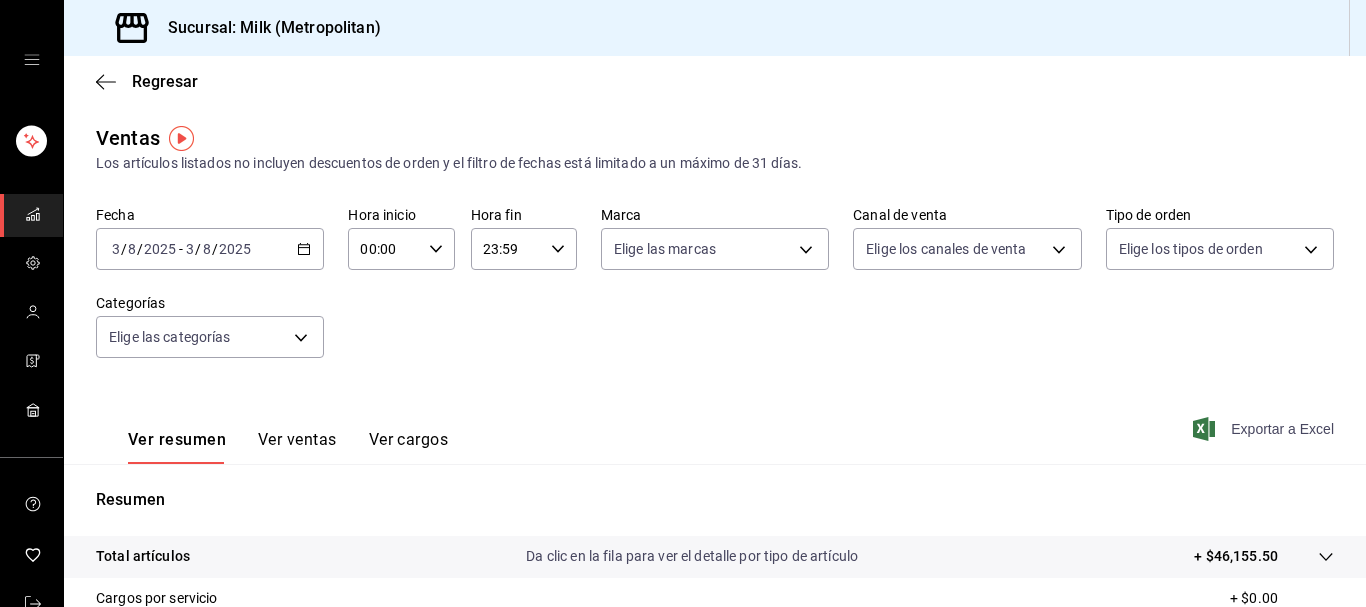 click on "Exportar a Excel" at bounding box center [1265, 429] 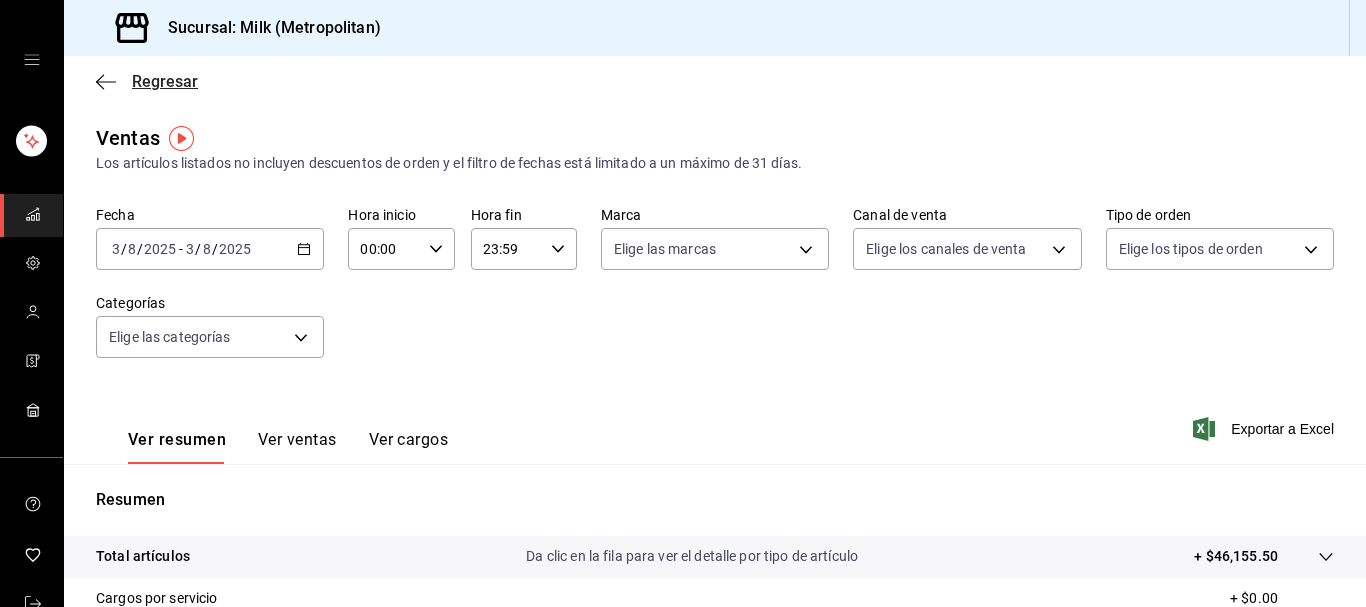 click on "Regresar" at bounding box center [147, 81] 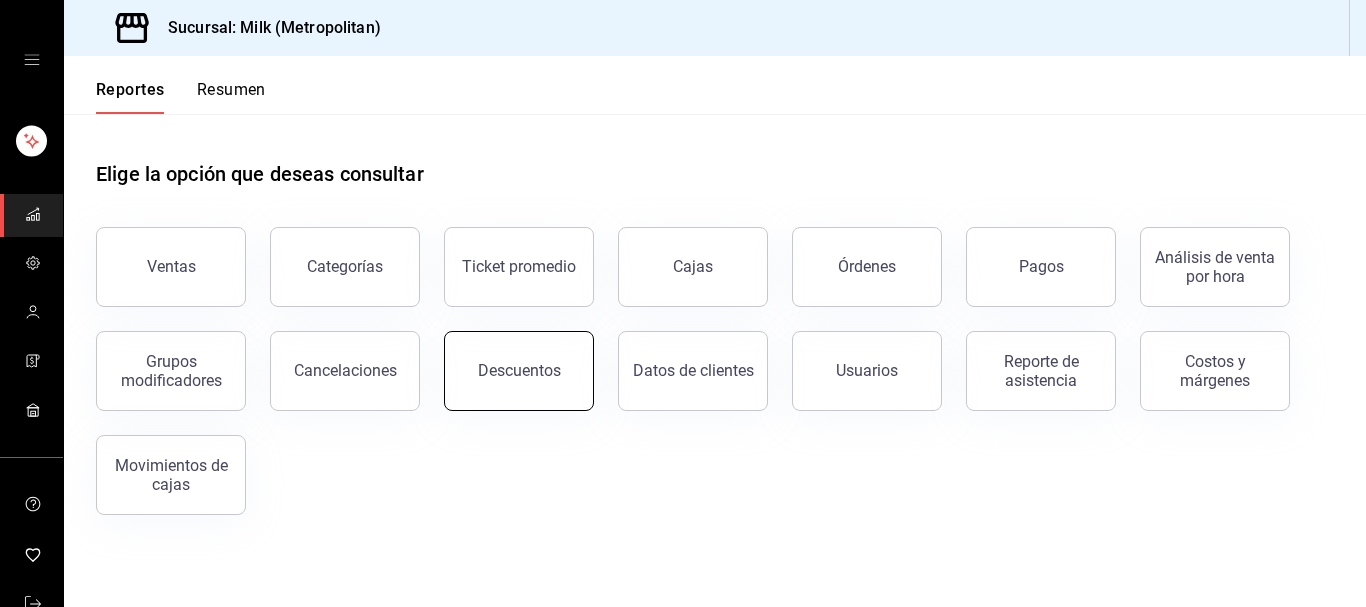 click on "Descuentos" at bounding box center [519, 371] 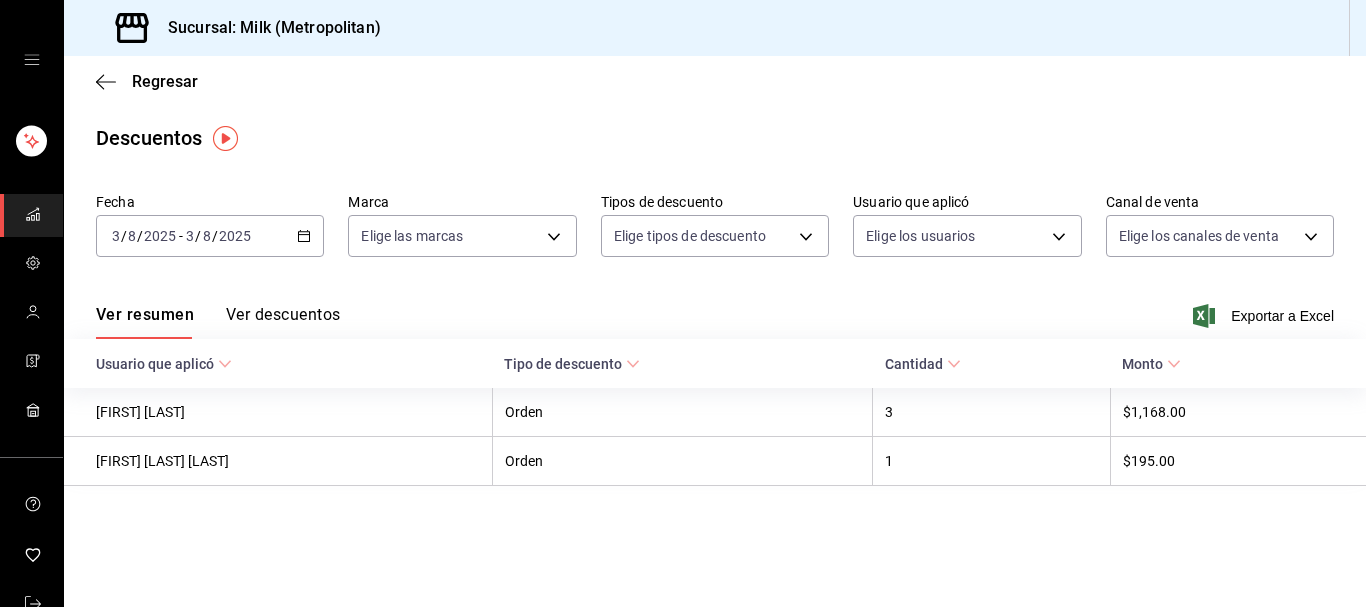 click 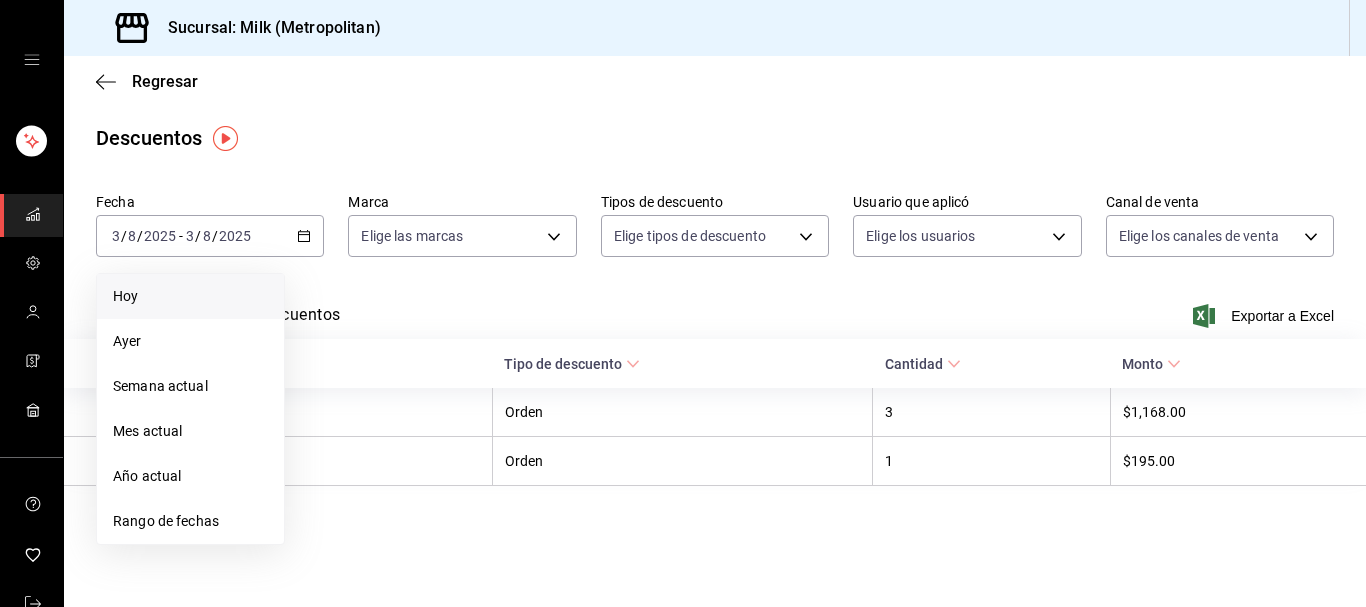 click on "Hoy" at bounding box center (190, 296) 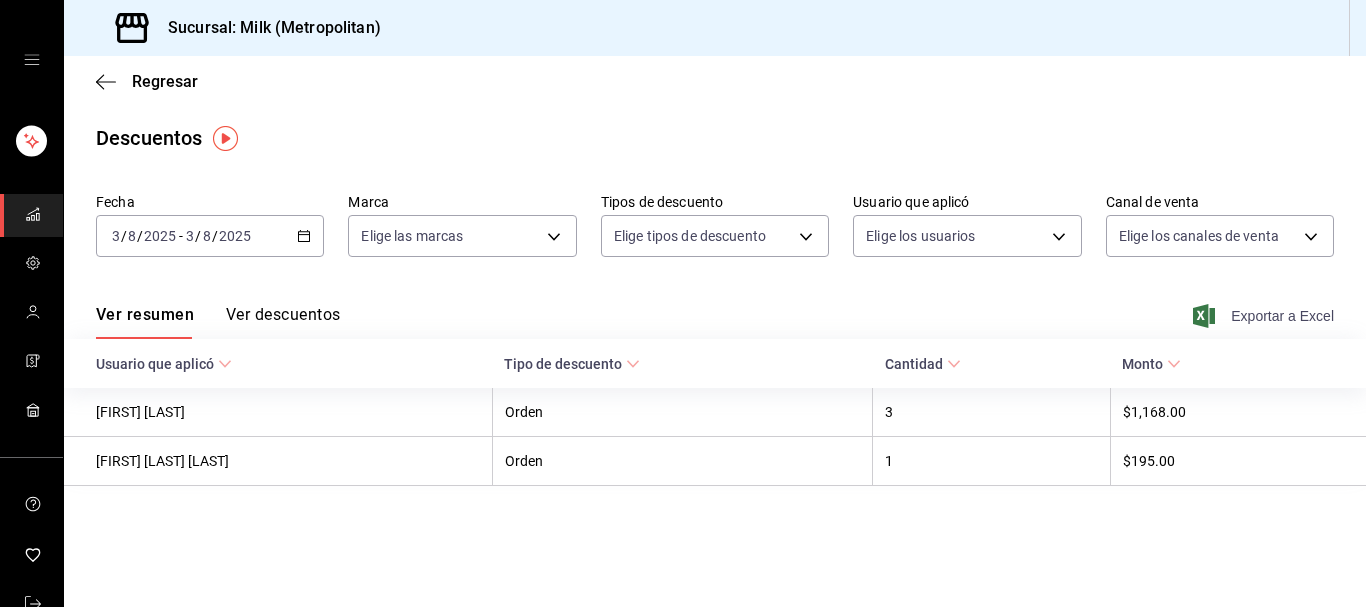 click on "Exportar a Excel" at bounding box center [1265, 316] 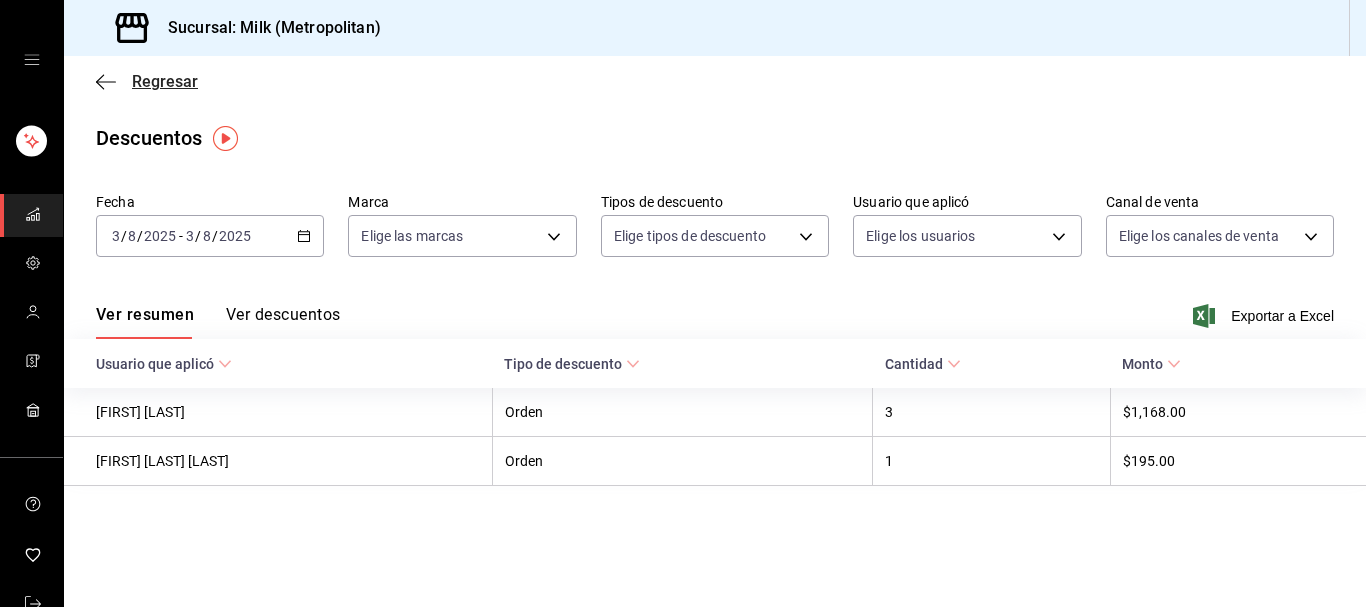 click 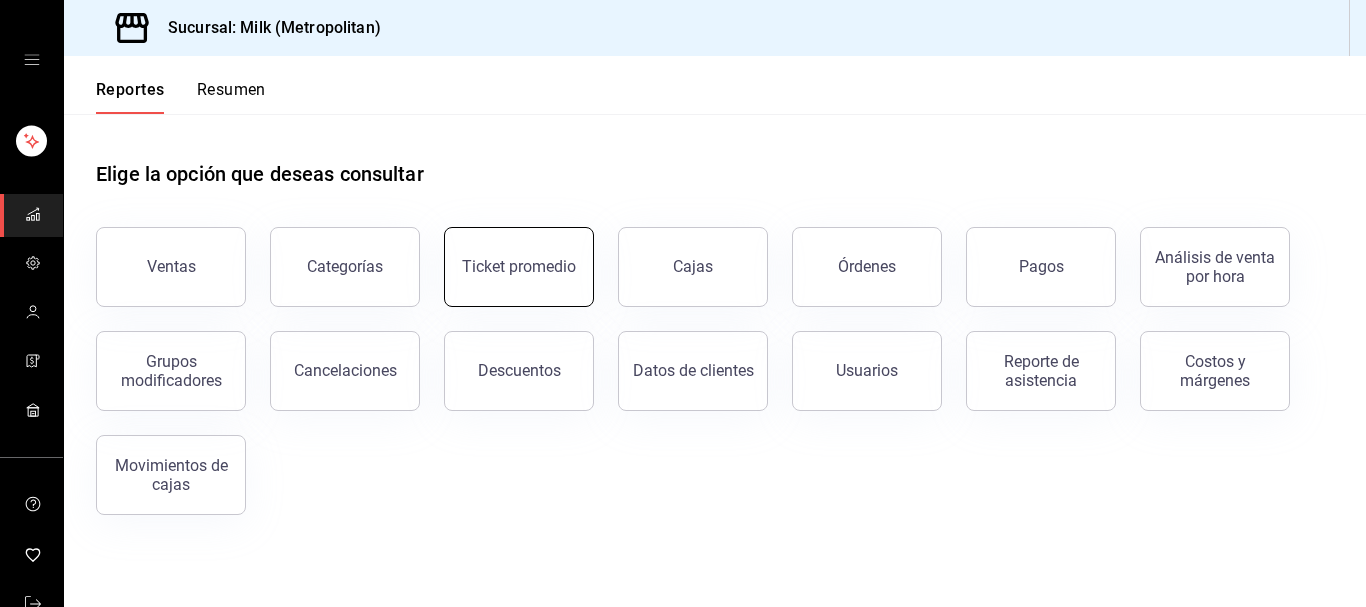 click on "Ticket promedio" at bounding box center [519, 266] 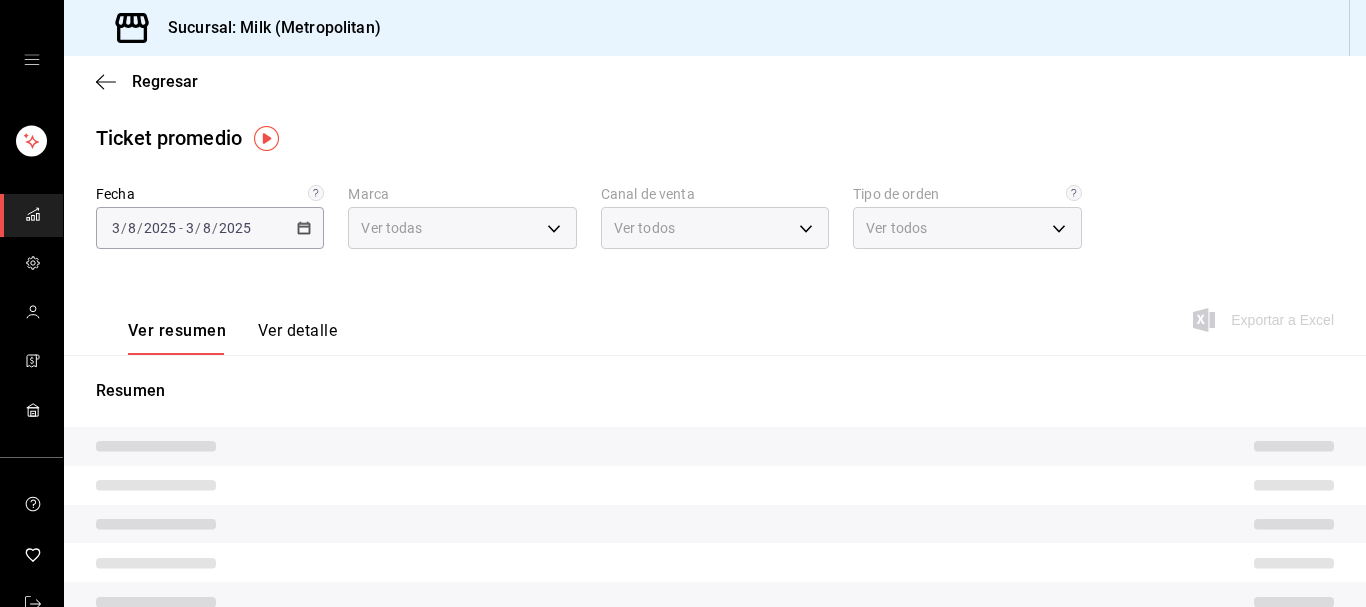 type on "57c9fc47-e65f-4221-a10c-96a6466a6251" 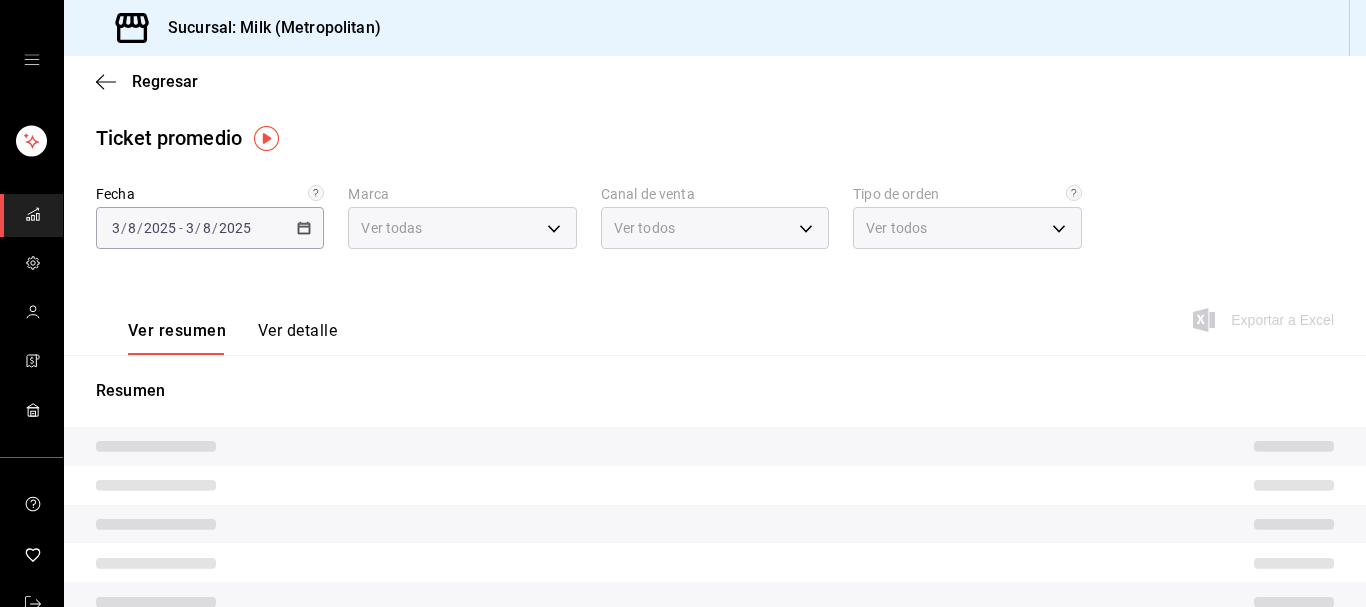 type on "PARROT,UBER_EATS,RAPPI,DIDI_FOOD,ONLINE" 